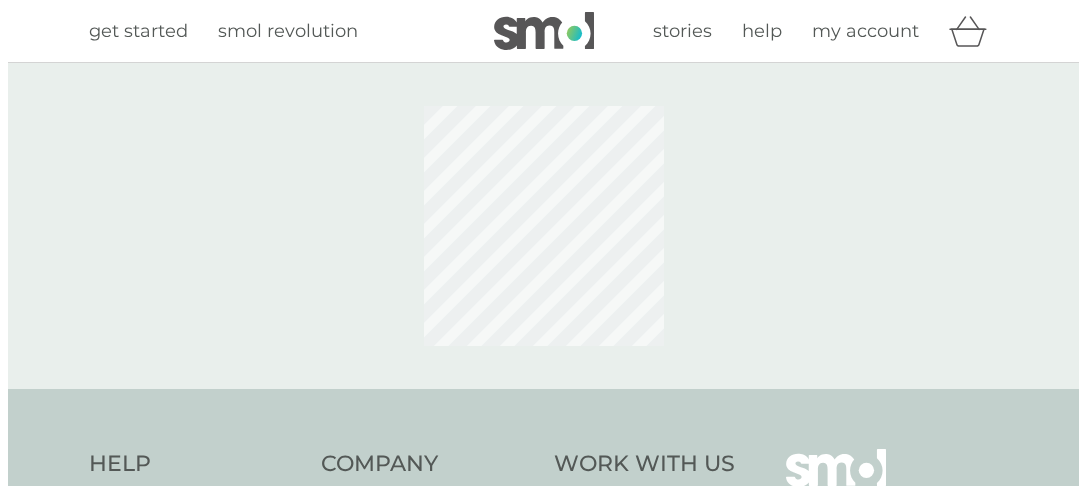 scroll, scrollTop: 0, scrollLeft: 0, axis: both 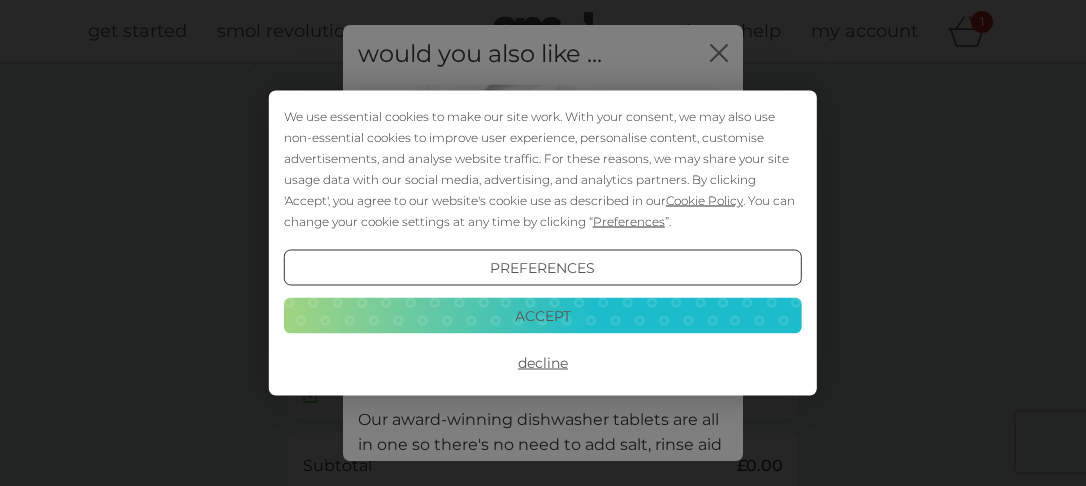 click on "Accept" at bounding box center (543, 315) 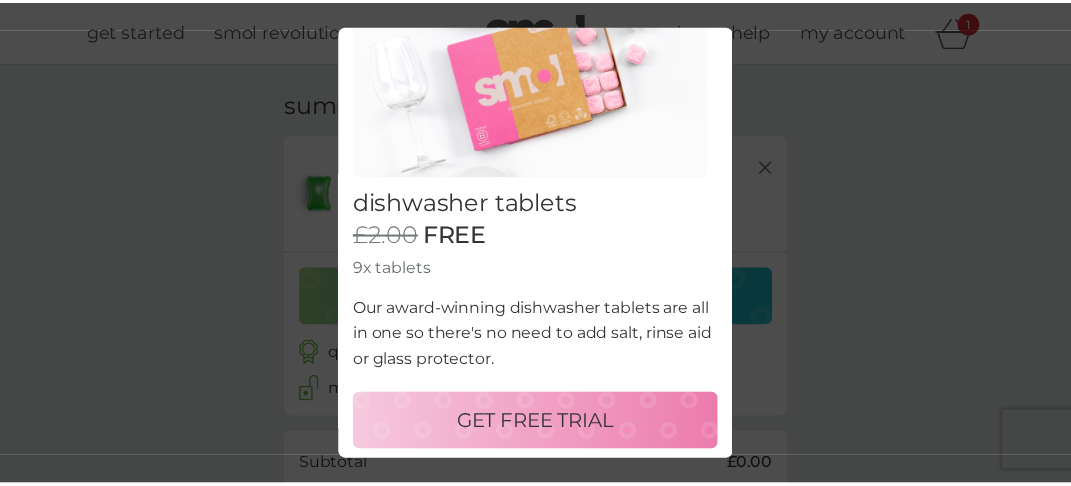 scroll, scrollTop: 112, scrollLeft: 0, axis: vertical 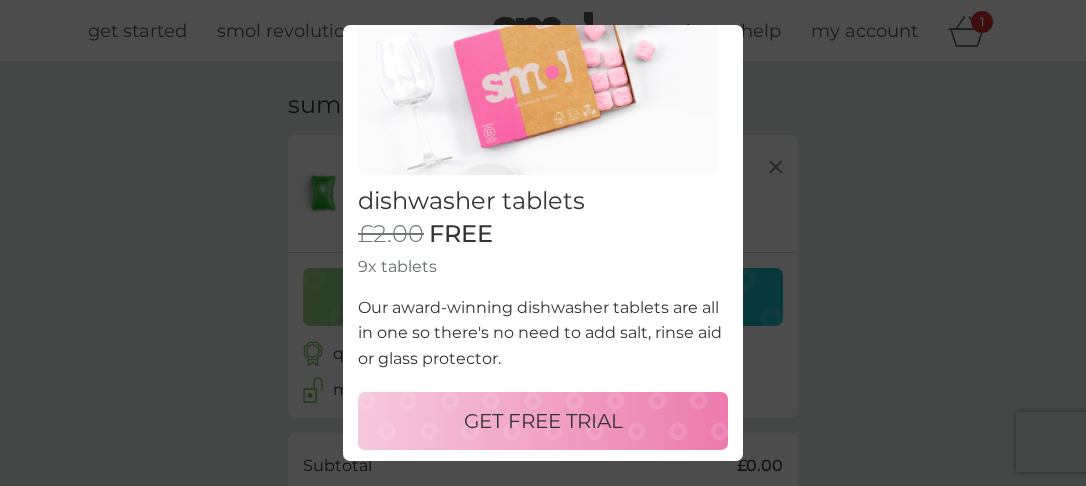 click on "GET FREE TRIAL" at bounding box center [543, 421] 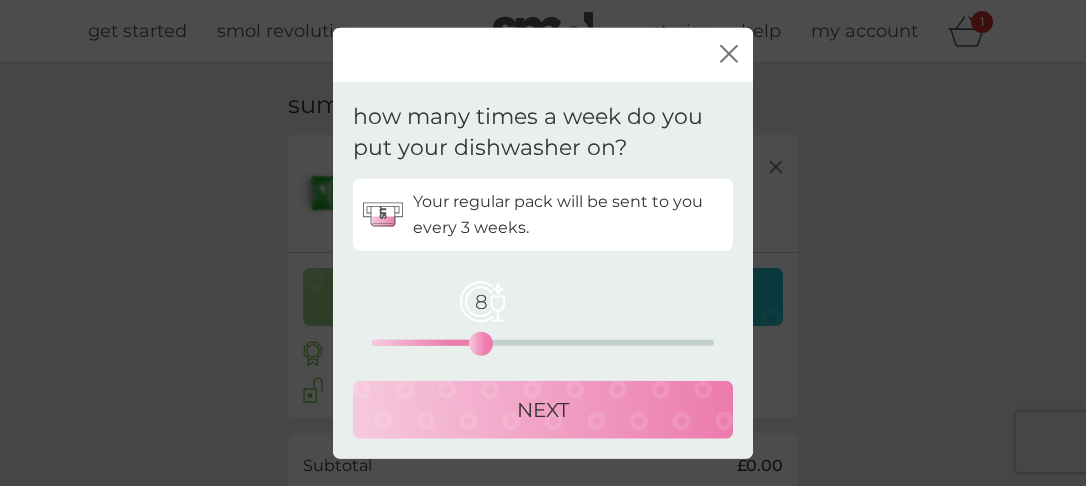 drag, startPoint x: 373, startPoint y: 349, endPoint x: 485, endPoint y: 333, distance: 113.137085 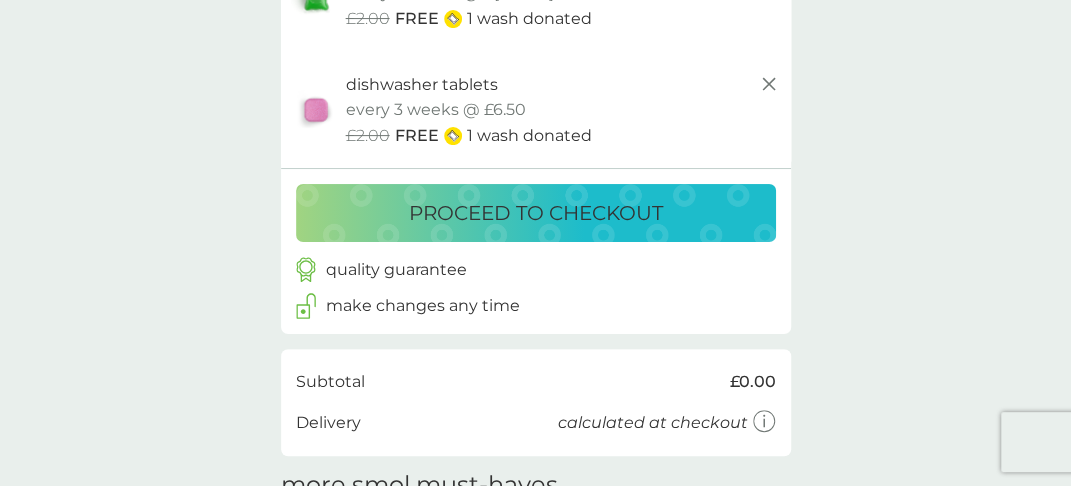 scroll, scrollTop: 100, scrollLeft: 0, axis: vertical 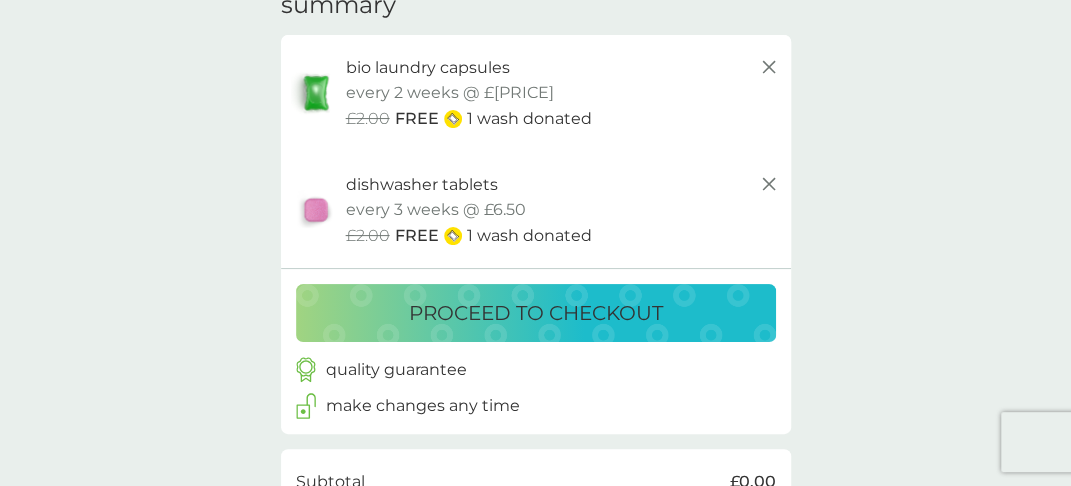 click on "proceed to checkout" at bounding box center (536, 313) 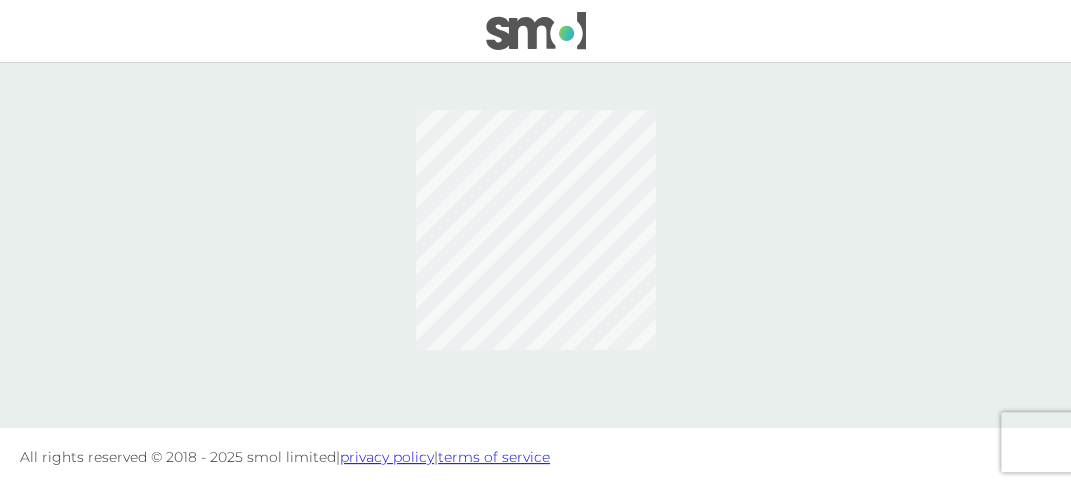 scroll, scrollTop: 0, scrollLeft: 0, axis: both 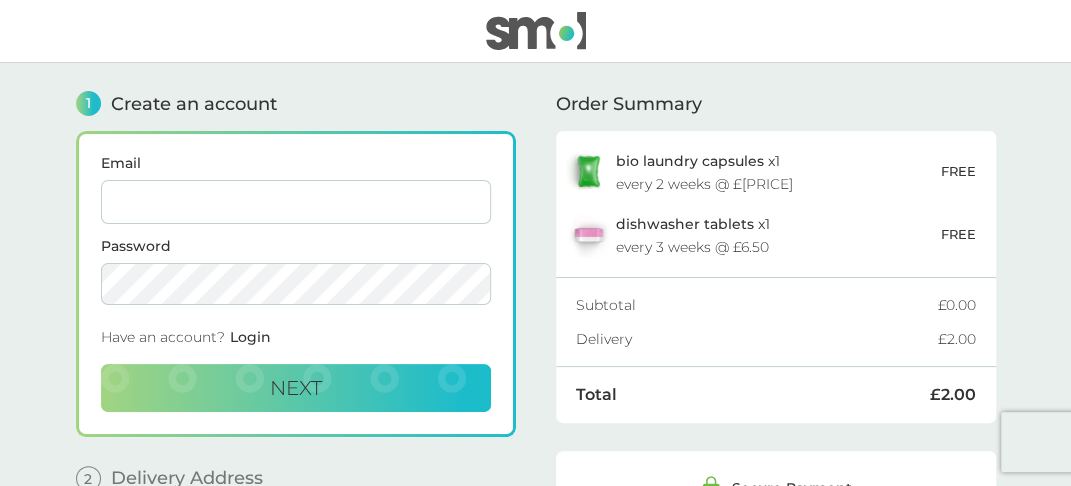 click on "Email" at bounding box center [296, 202] 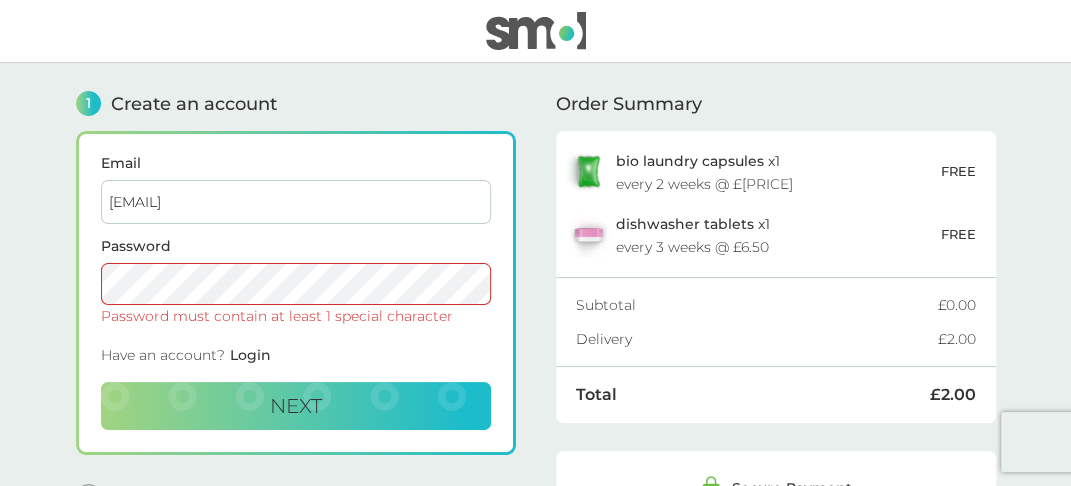 click on "Have an account? Login" at bounding box center [296, 360] 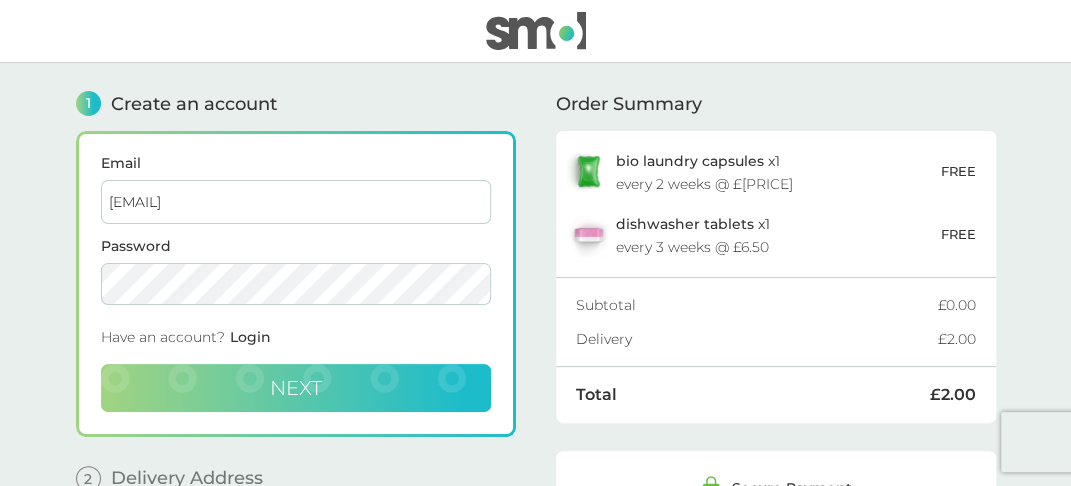 click on "Next" at bounding box center [296, 388] 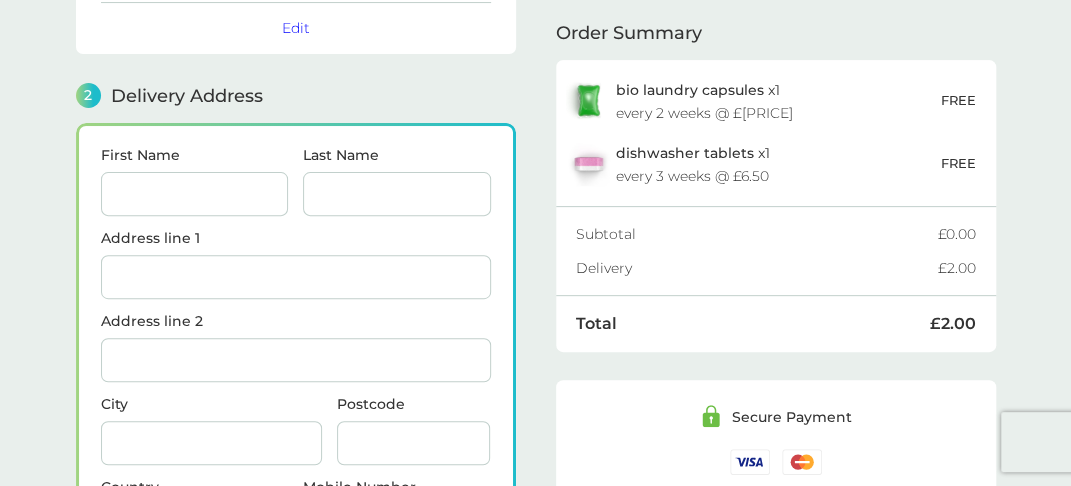 scroll, scrollTop: 244, scrollLeft: 0, axis: vertical 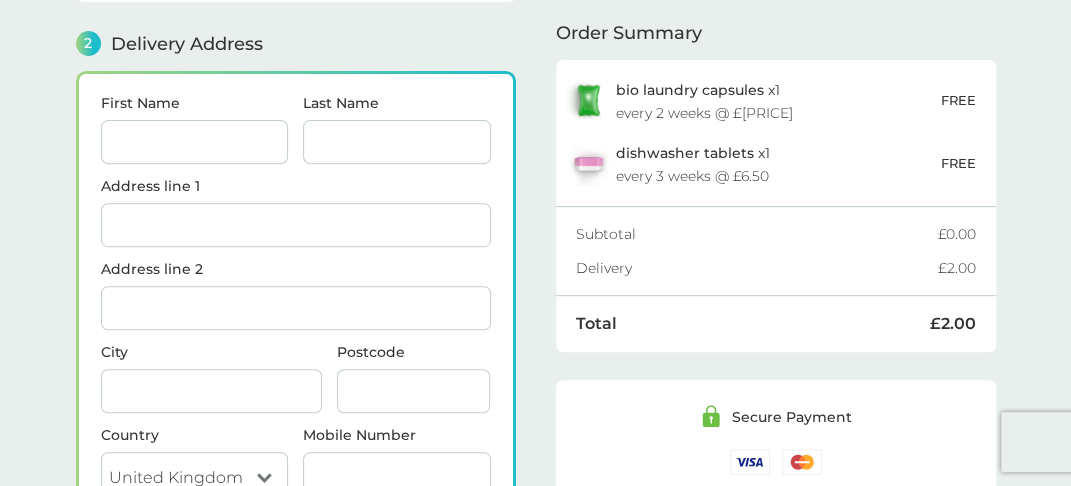 click on "First Name" at bounding box center [195, 142] 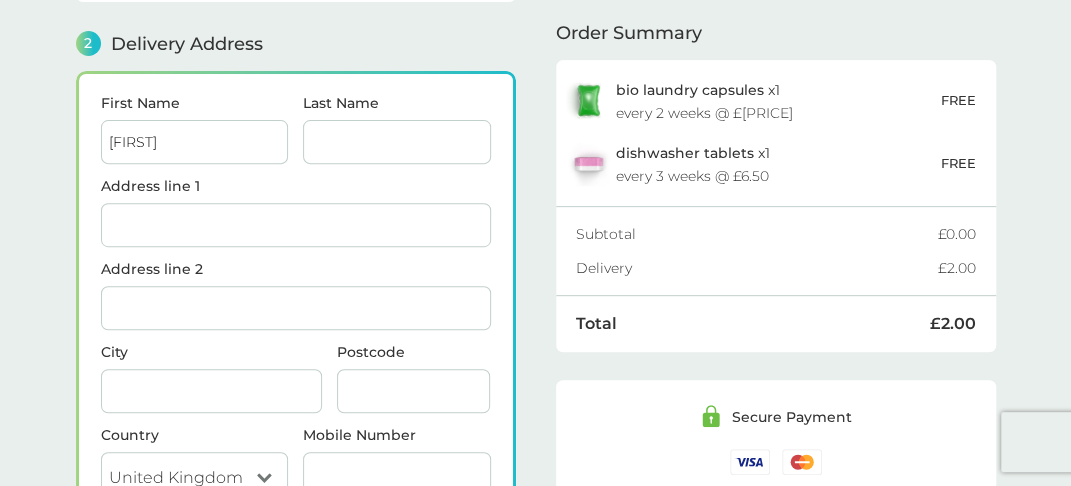 type on "[FIRST]" 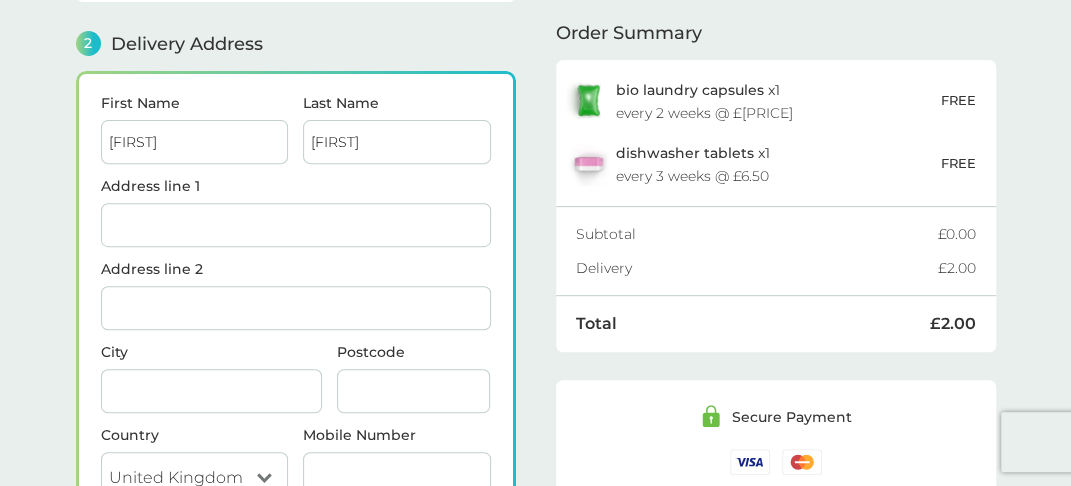 type on "[NUMBER] [STREET]" 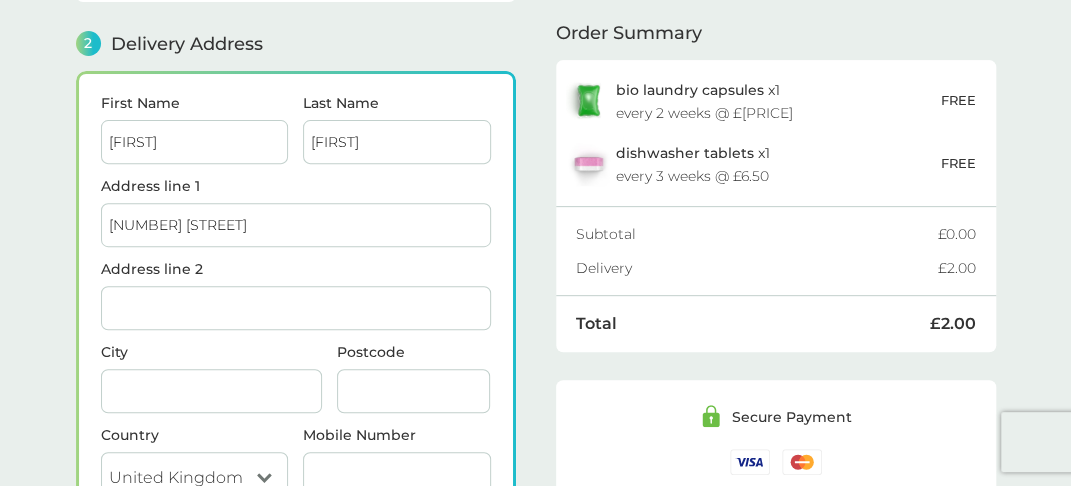 type on "[CITY]" 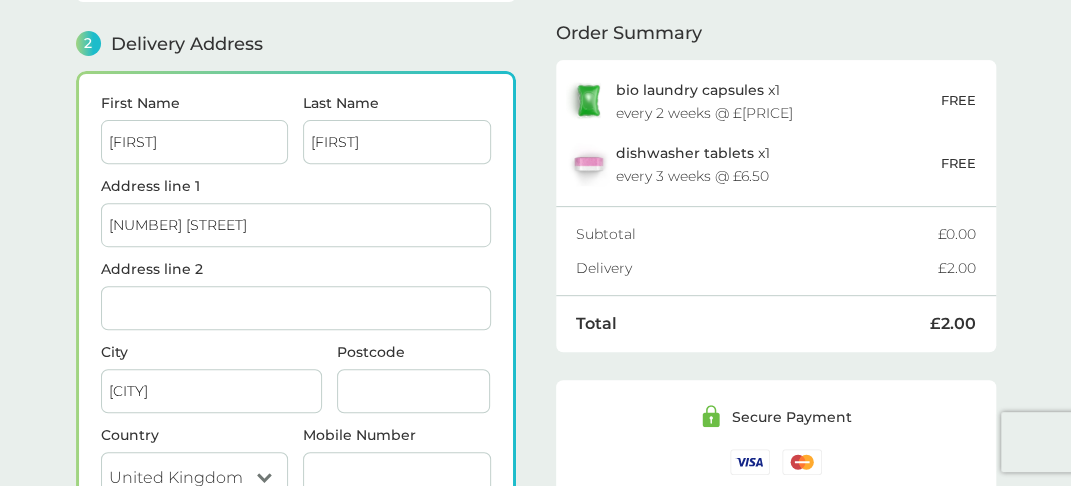 type on "[POSTAL_CODE]" 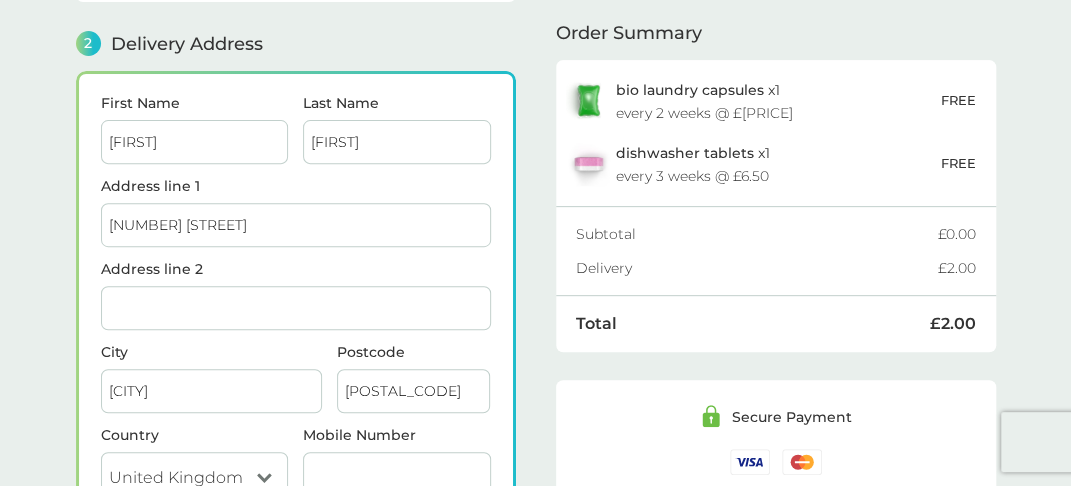 type on "[PHONE]" 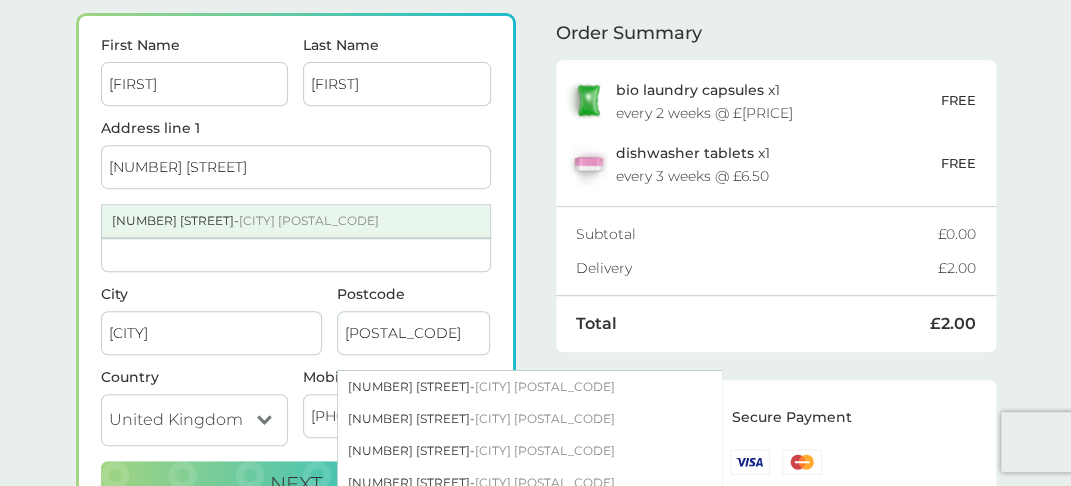 scroll, scrollTop: 344, scrollLeft: 0, axis: vertical 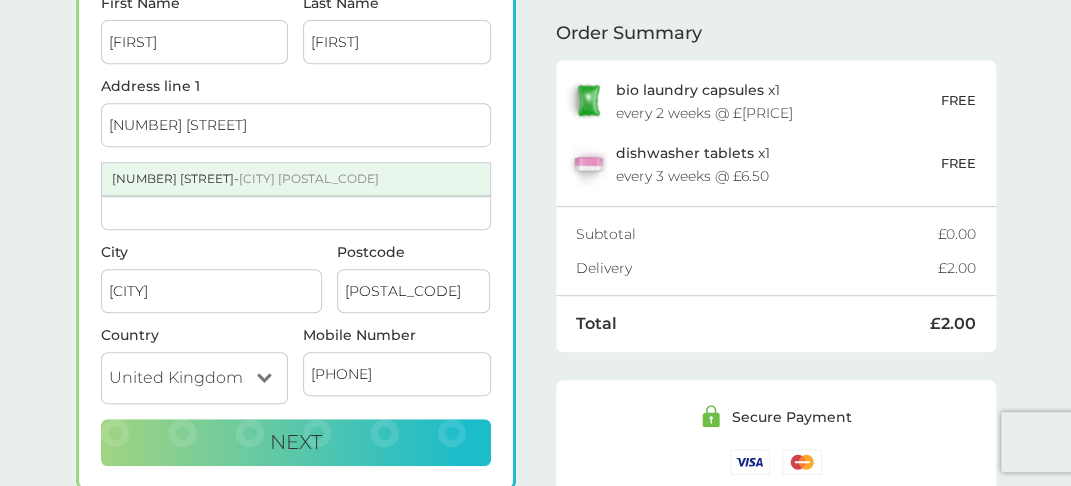 click on "[CITY] [POSTAL_CODE]" at bounding box center (309, 178) 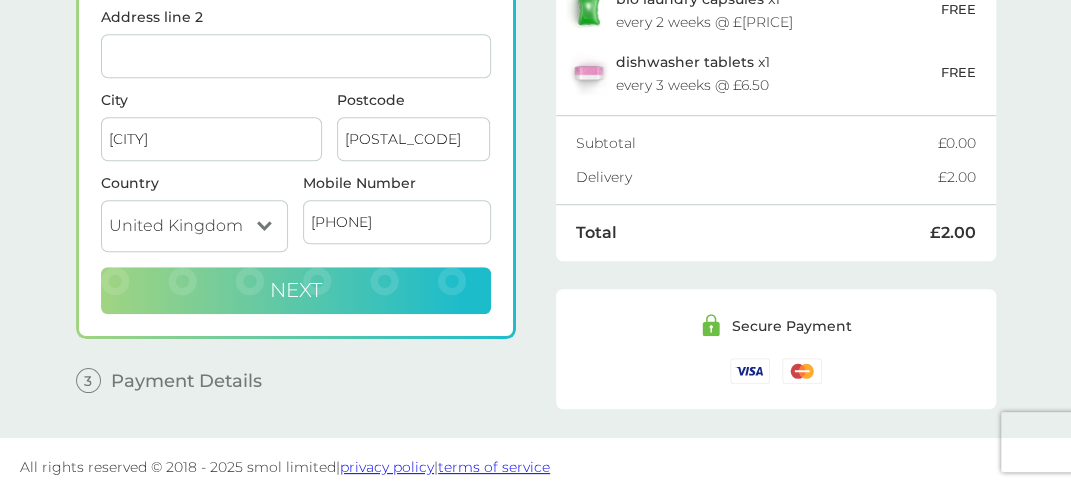 click on "Next" at bounding box center [296, 291] 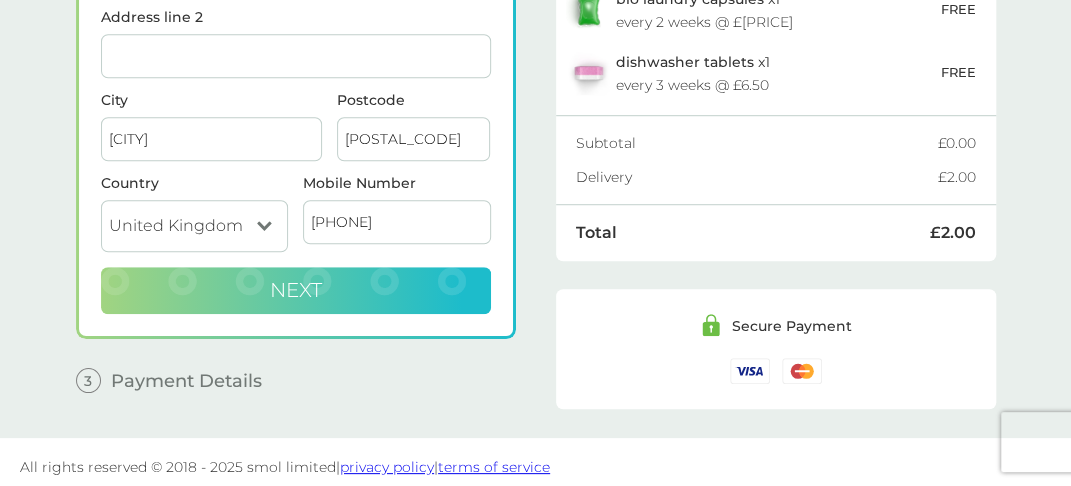 checkbox on "true" 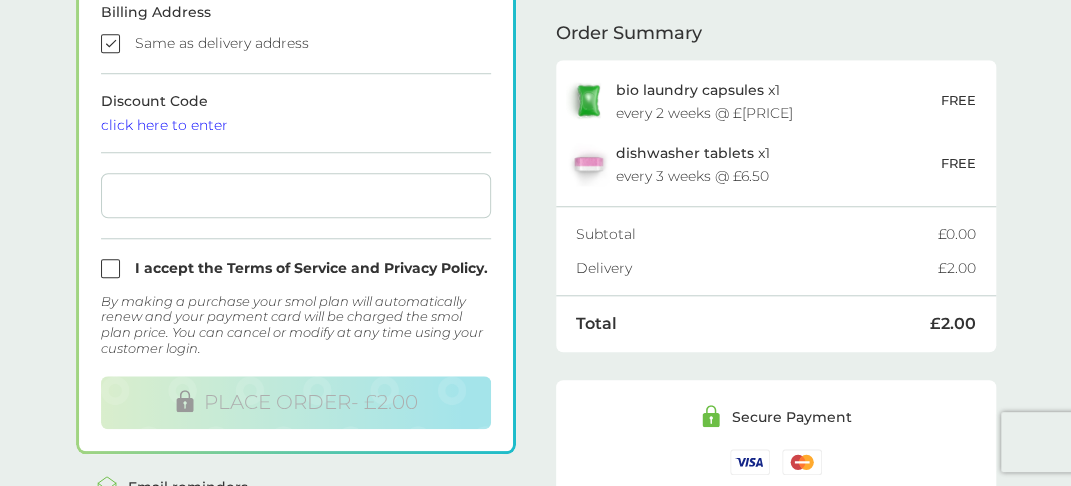 scroll, scrollTop: 550, scrollLeft: 0, axis: vertical 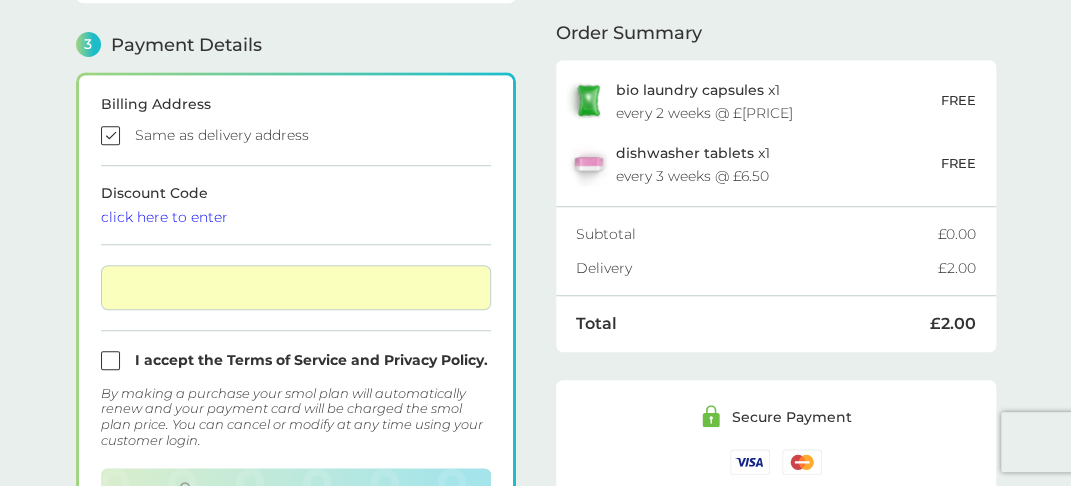 click at bounding box center [296, 360] 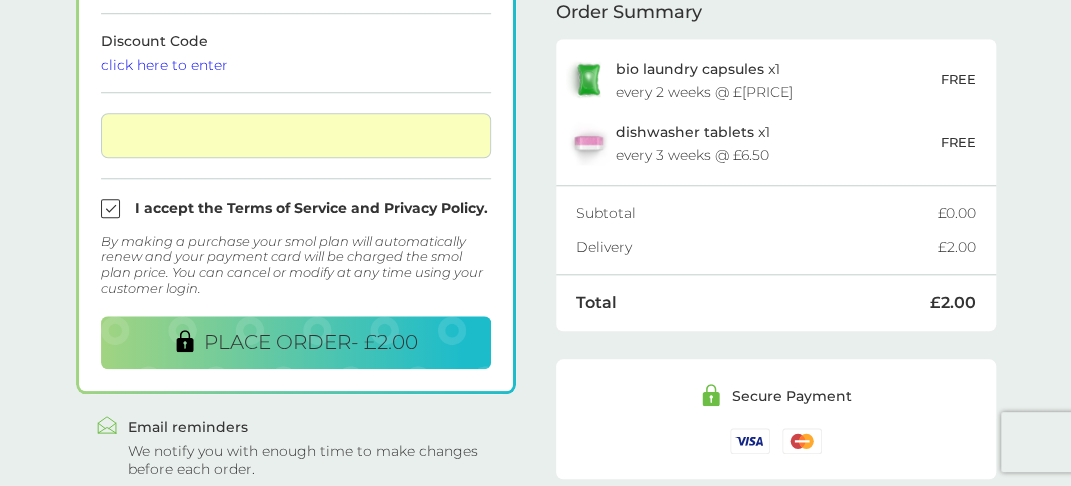 scroll, scrollTop: 750, scrollLeft: 0, axis: vertical 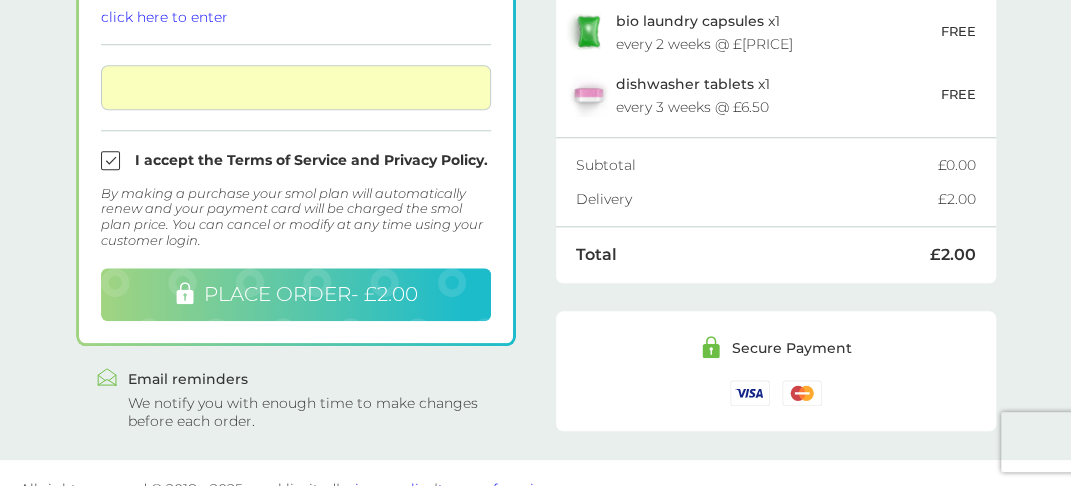 click on "PLACE ORDER  -   £2.00" at bounding box center [311, 294] 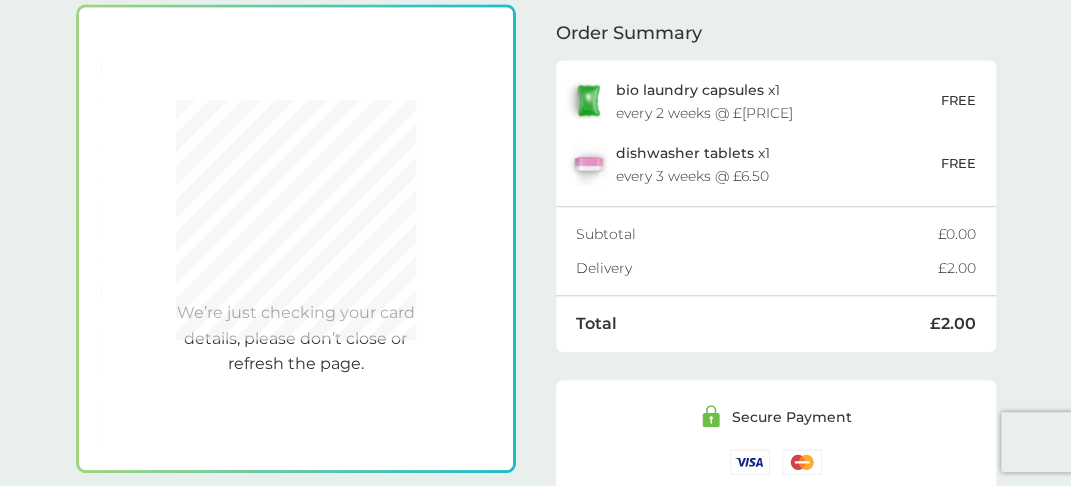 scroll, scrollTop: 650, scrollLeft: 0, axis: vertical 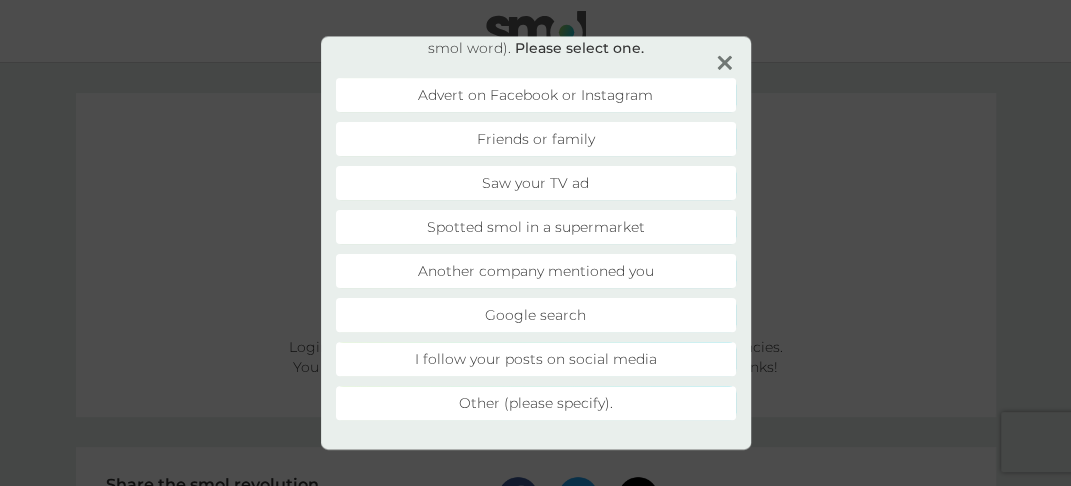 click at bounding box center [724, 62] 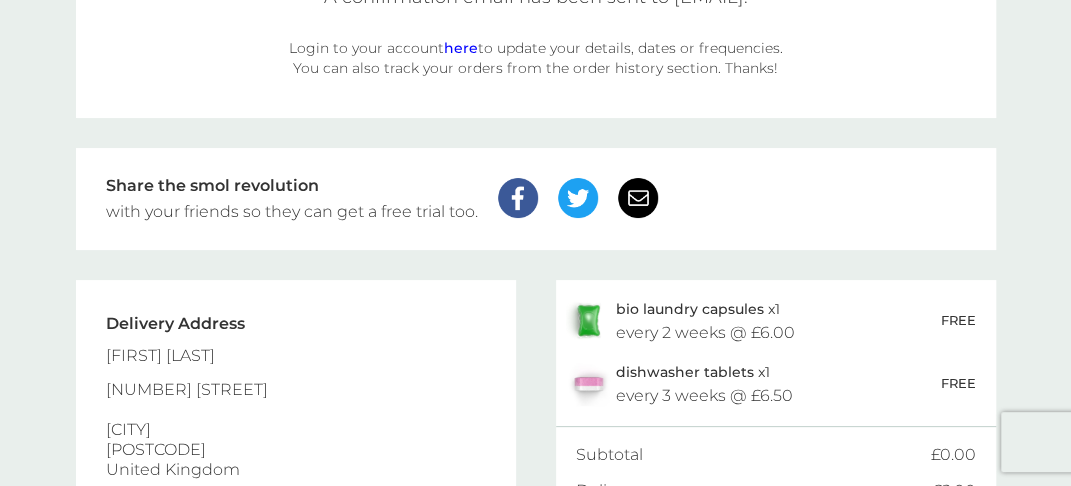 scroll, scrollTop: 0, scrollLeft: 0, axis: both 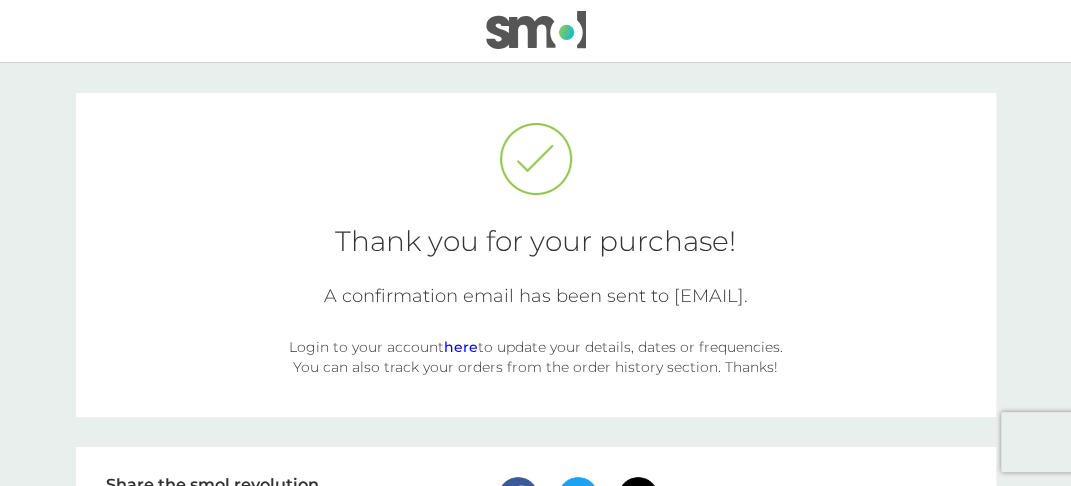 click at bounding box center [536, 30] 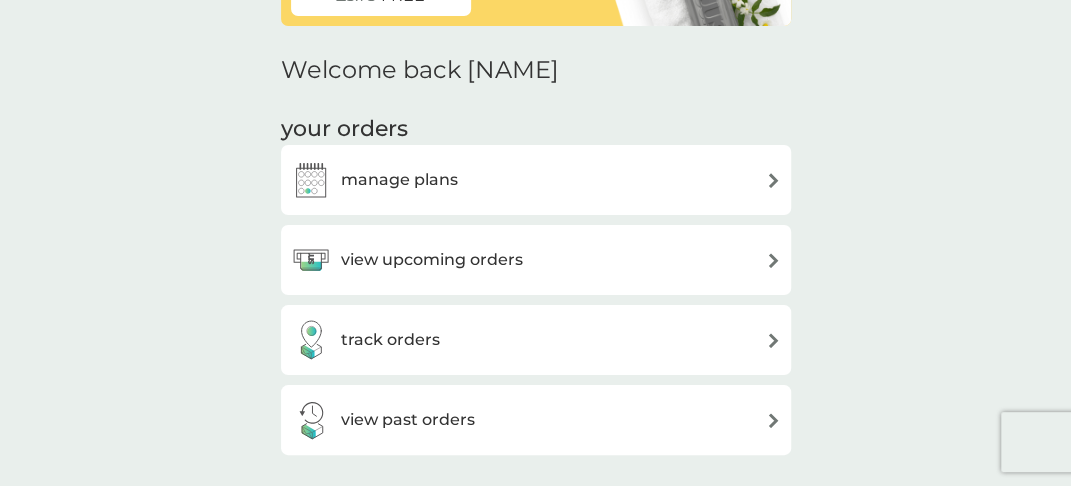 scroll, scrollTop: 200, scrollLeft: 0, axis: vertical 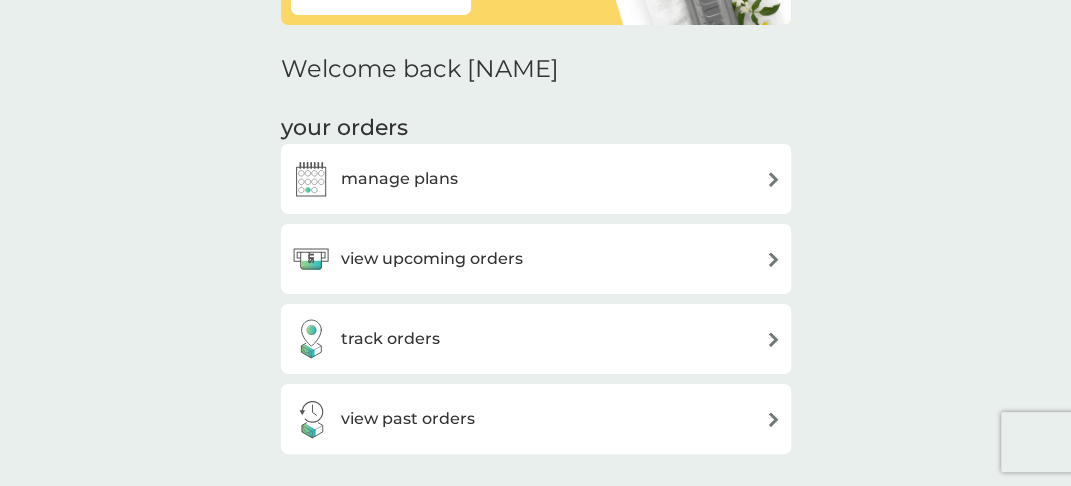 click on "view upcoming orders" at bounding box center (536, 259) 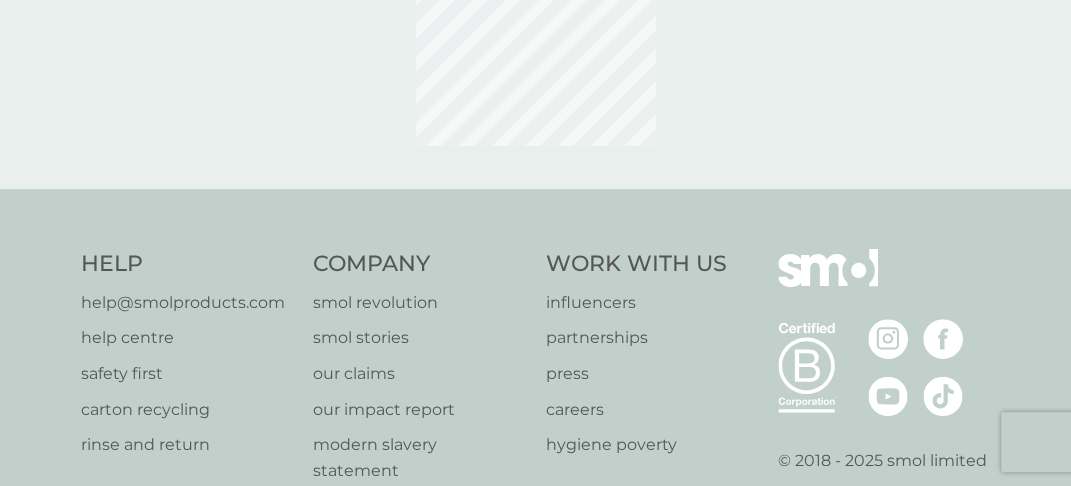 scroll, scrollTop: 0, scrollLeft: 0, axis: both 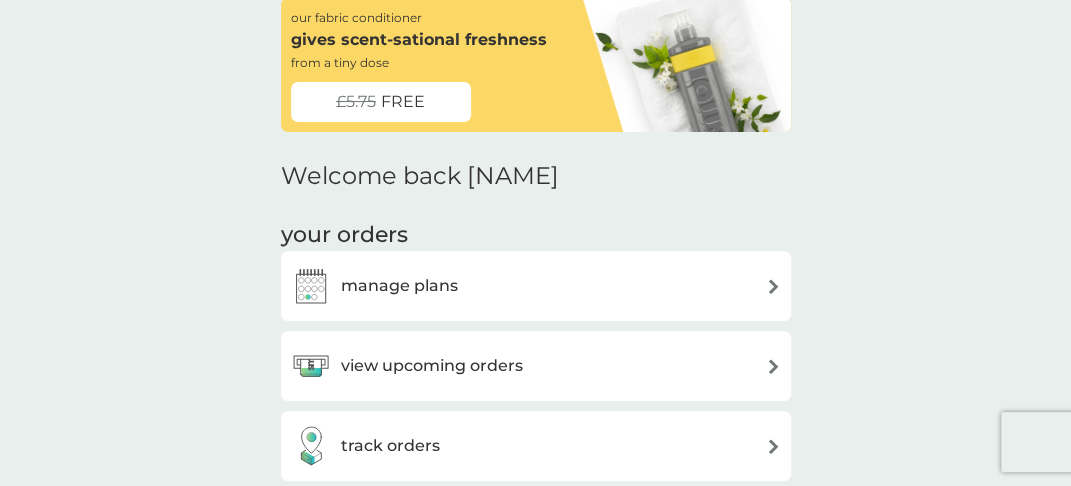 click on "manage plans" at bounding box center [399, 286] 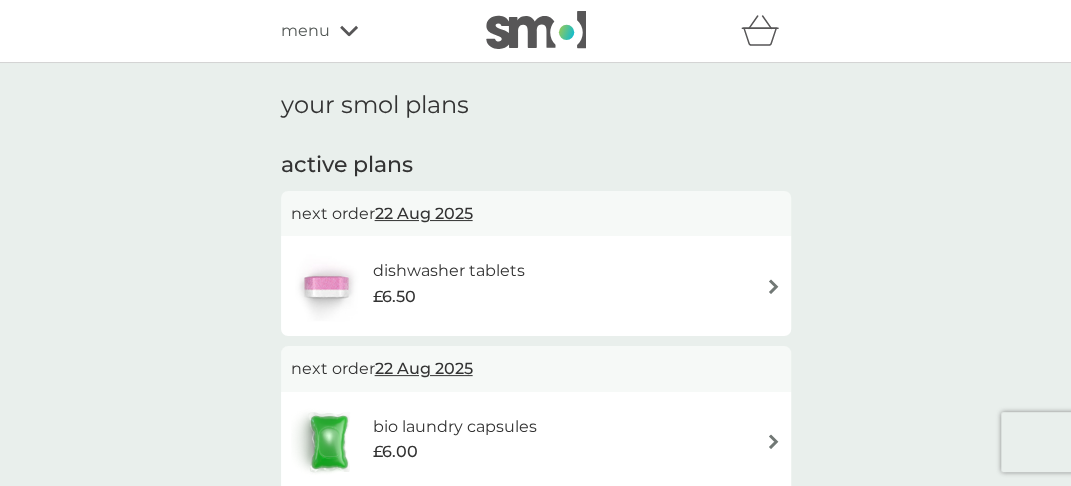 scroll, scrollTop: 100, scrollLeft: 0, axis: vertical 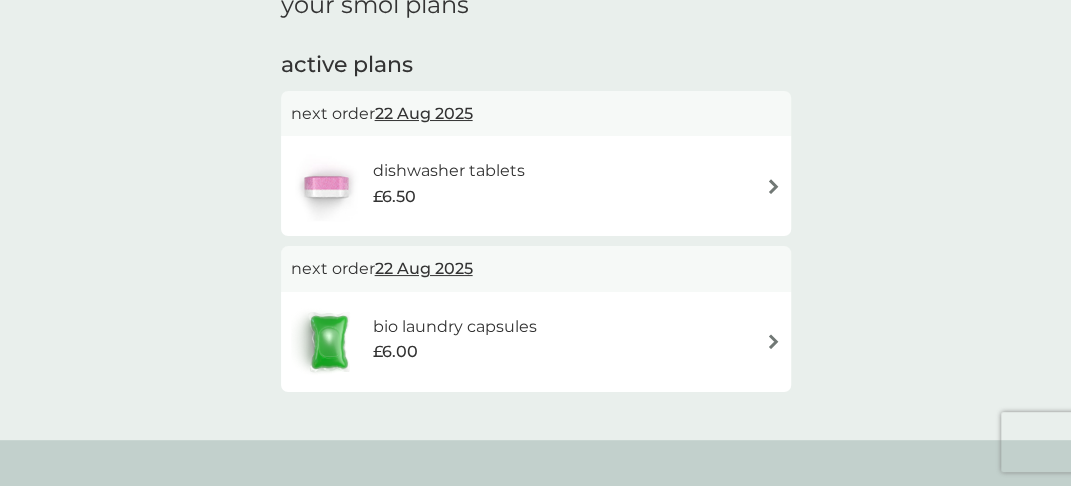 click on "dishwasher tablets £6.50" at bounding box center [536, 186] 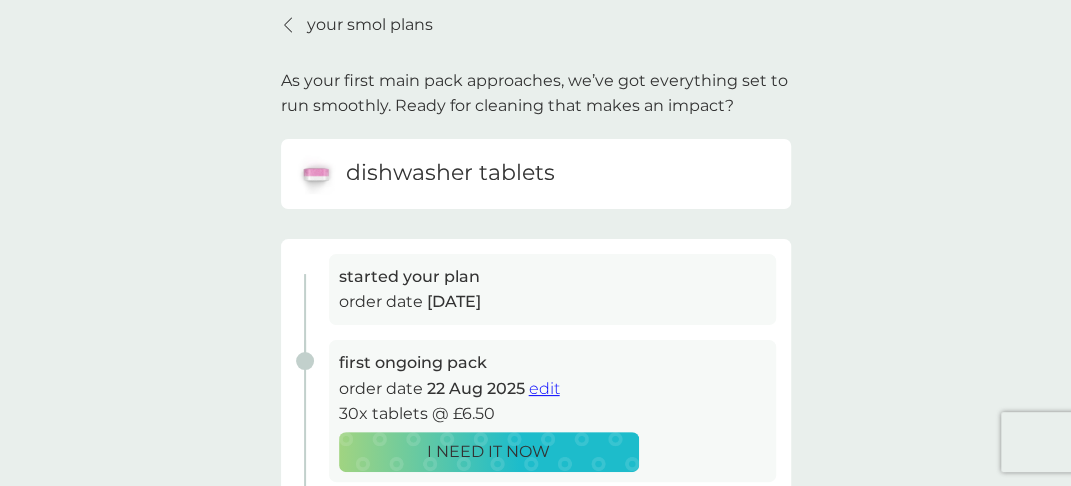 scroll, scrollTop: 0, scrollLeft: 0, axis: both 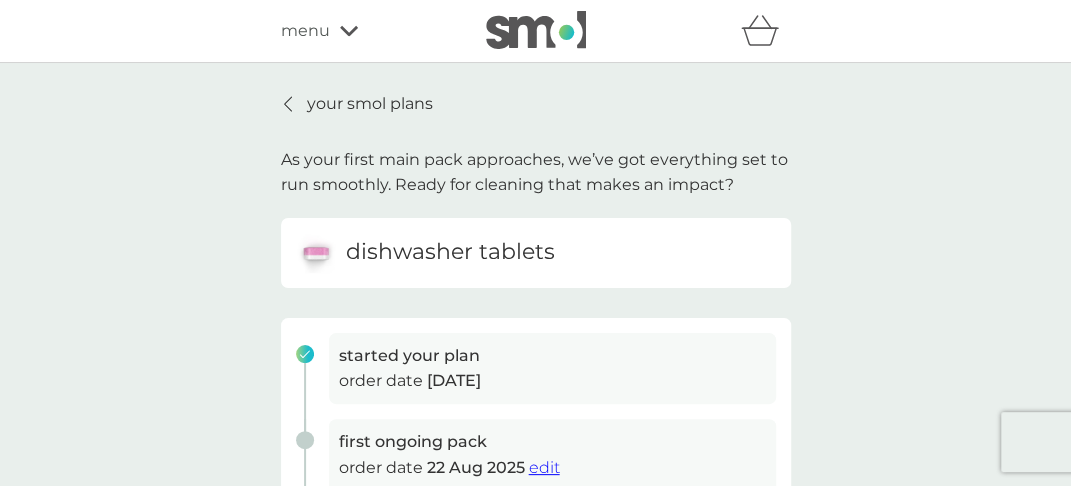 click on "your smol plans" at bounding box center (370, 104) 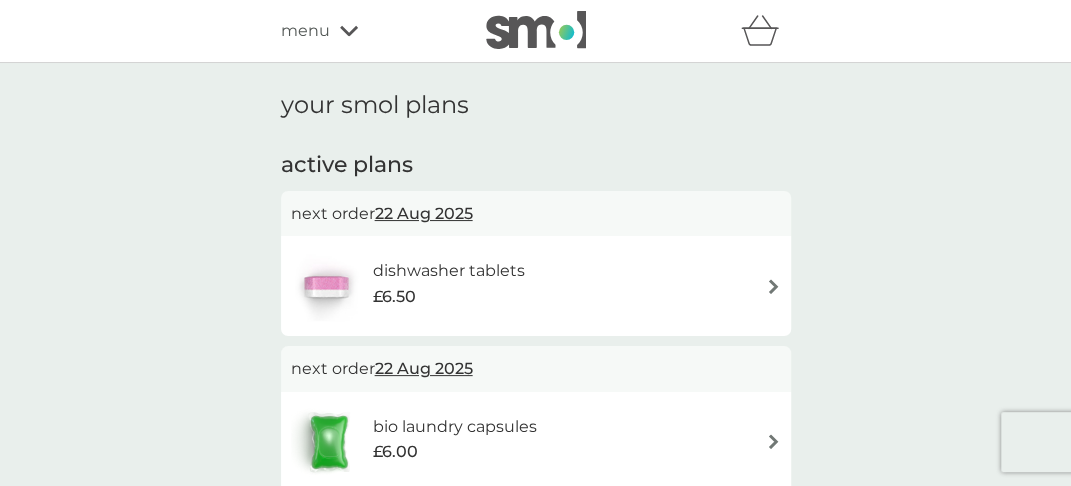 scroll, scrollTop: 100, scrollLeft: 0, axis: vertical 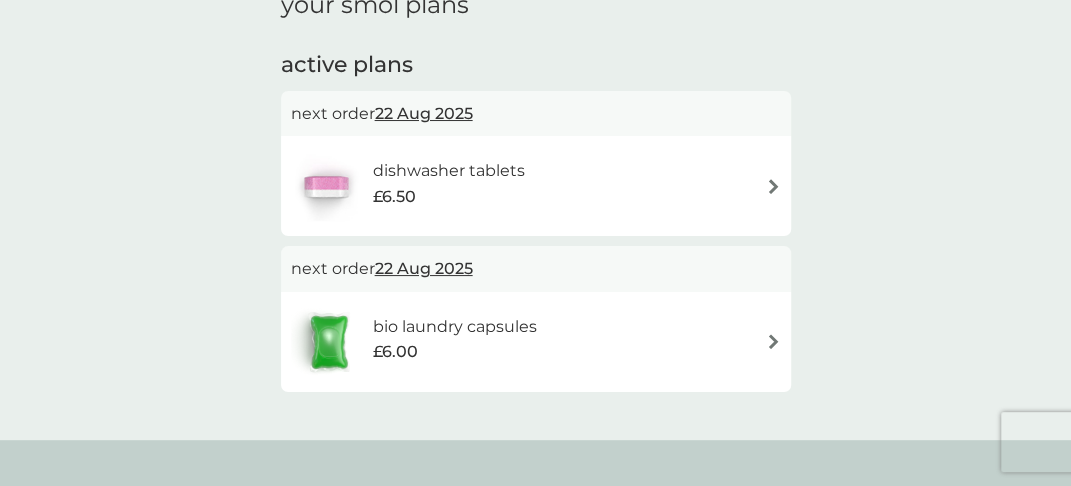 click on "22 Aug 2025" at bounding box center (424, 113) 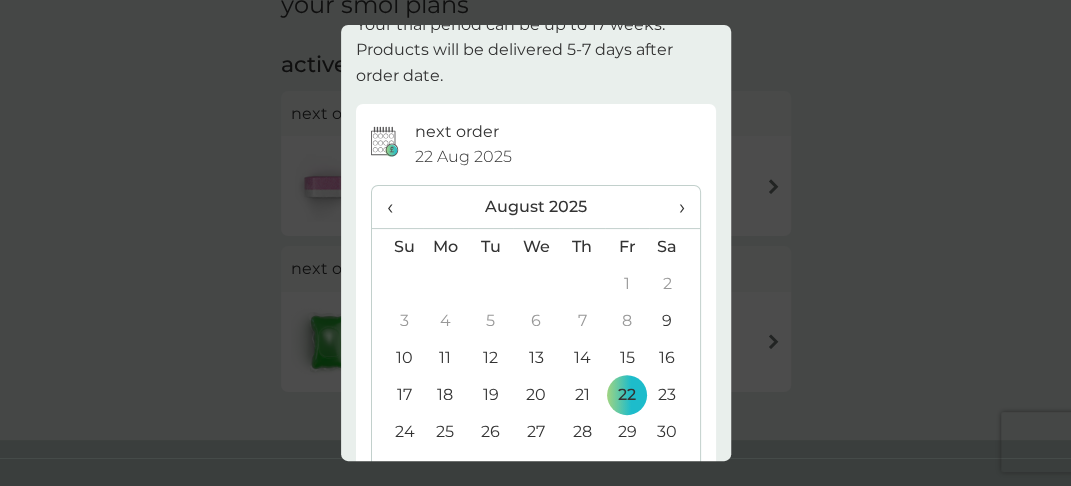 scroll, scrollTop: 100, scrollLeft: 0, axis: vertical 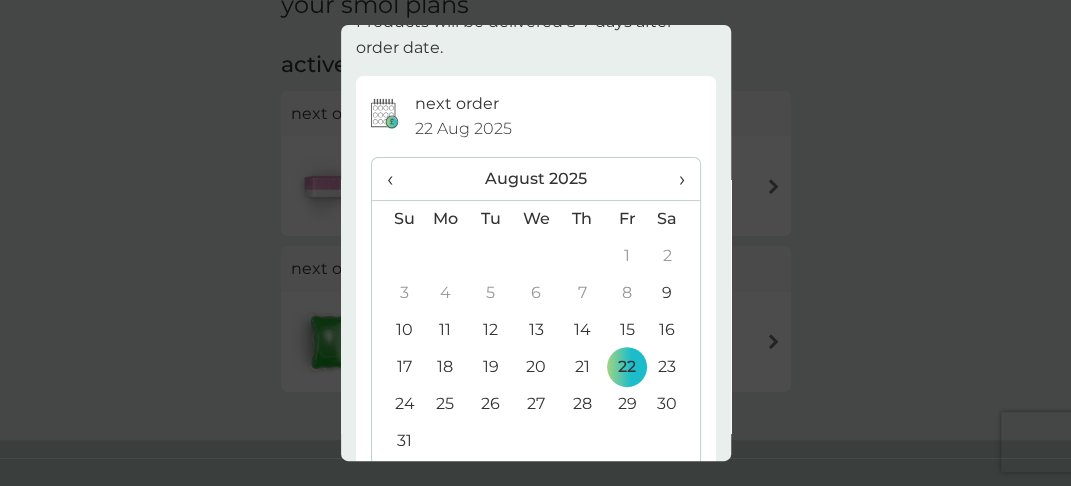 click on "extend trial period close Your trial period can be up to 17 weeks. Products will be delivered 5-7 days after order date. next order 22 Aug 2025 ‹ August 2025 › Su Mo Tu We Th Fr Sa 27 28 29 30 31 1 2 3 4 5 6 7 8 9 10 11 12 13 14 15 16 17 18 19 20 21 22 23 24 25 26 27 28 29 30 31 1 2 3 4 5 6 Save" at bounding box center (535, 243) 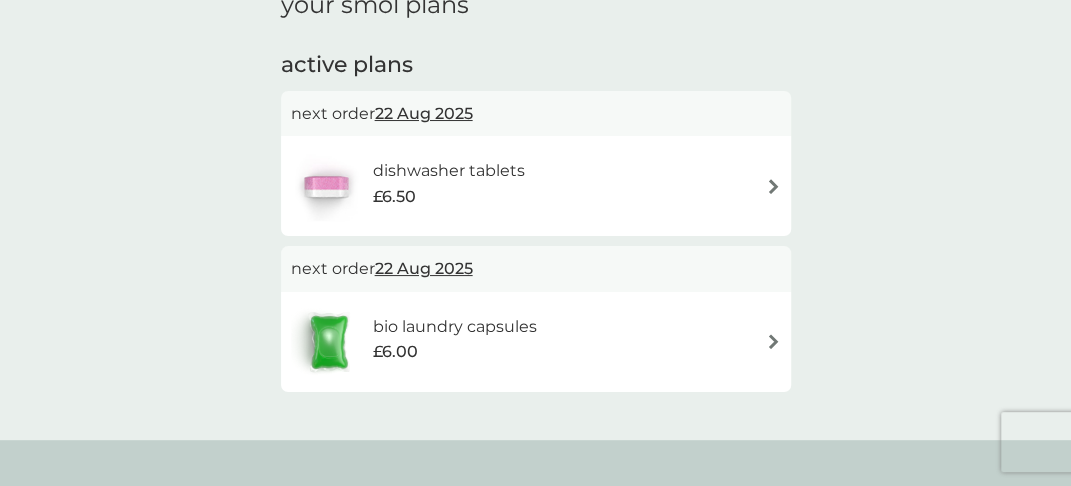 click on "dishwasher tablets £6.50" at bounding box center [536, 186] 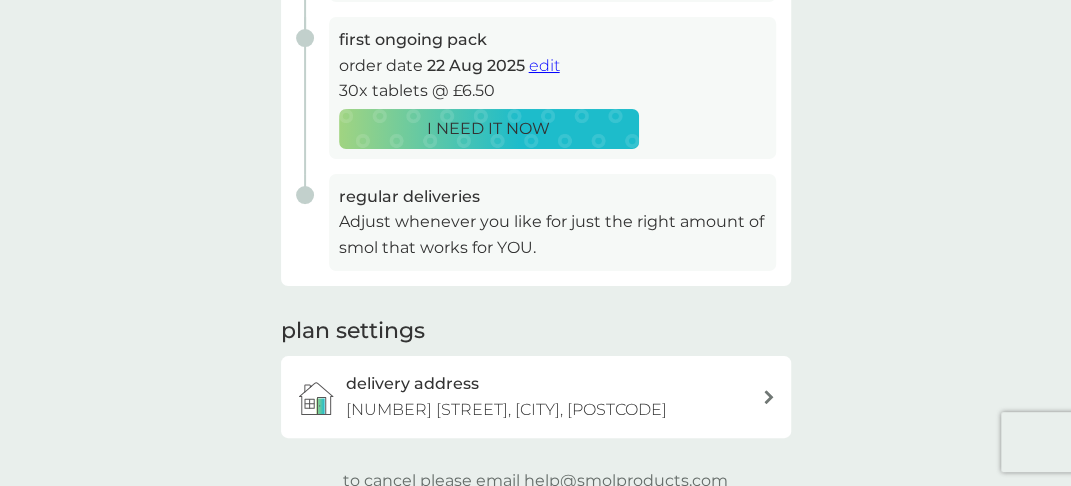 scroll, scrollTop: 600, scrollLeft: 0, axis: vertical 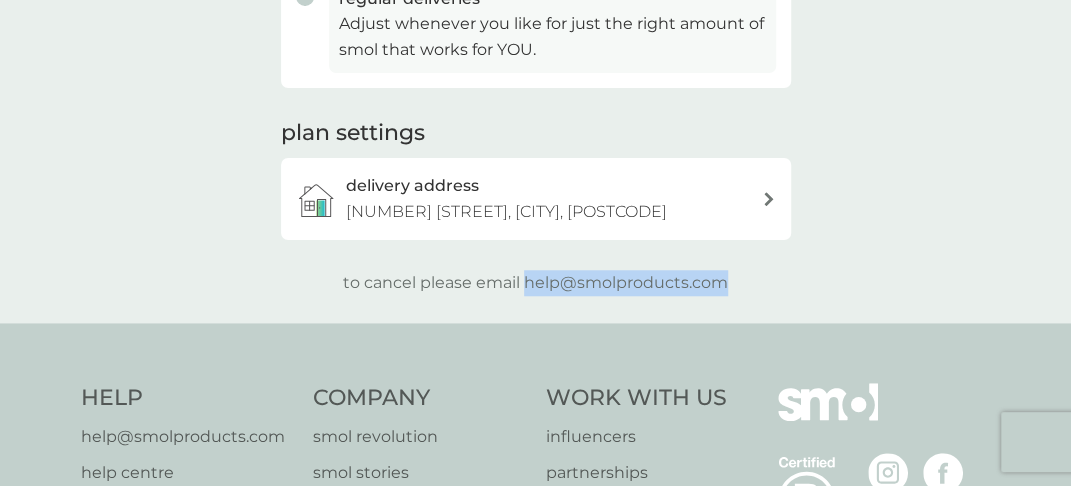 drag, startPoint x: 524, startPoint y: 279, endPoint x: 736, endPoint y: 267, distance: 212.33936 